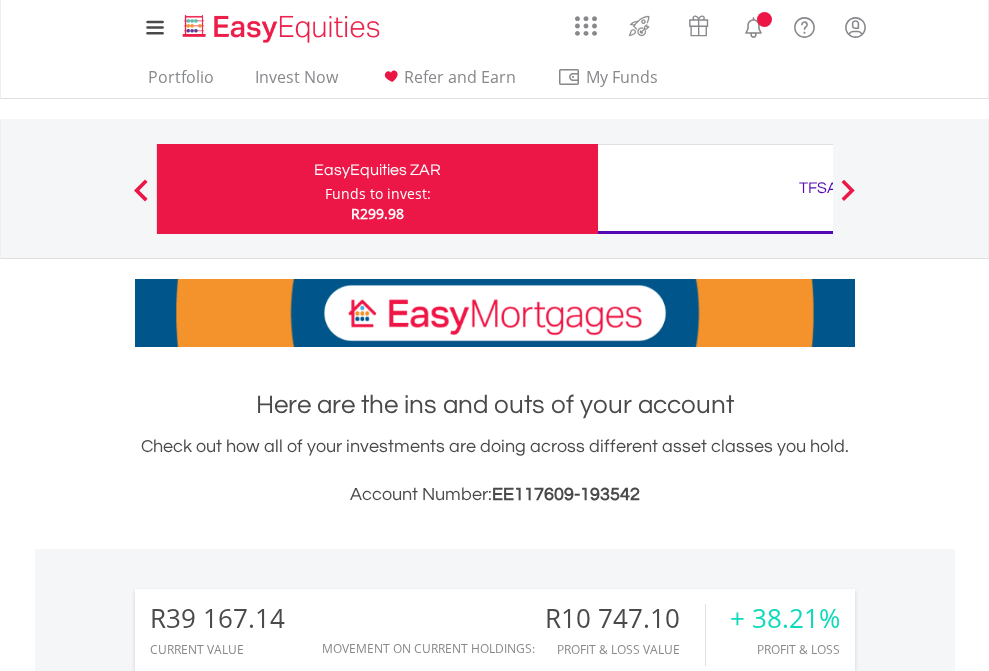 scroll, scrollTop: 0, scrollLeft: 0, axis: both 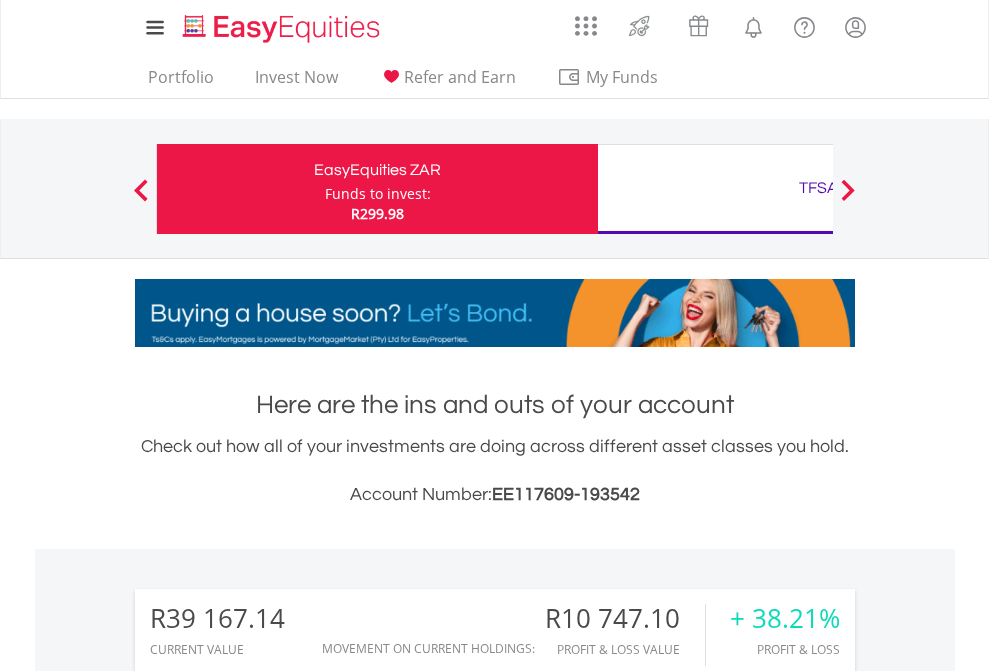 click on "Funds to invest:" at bounding box center (378, 194) 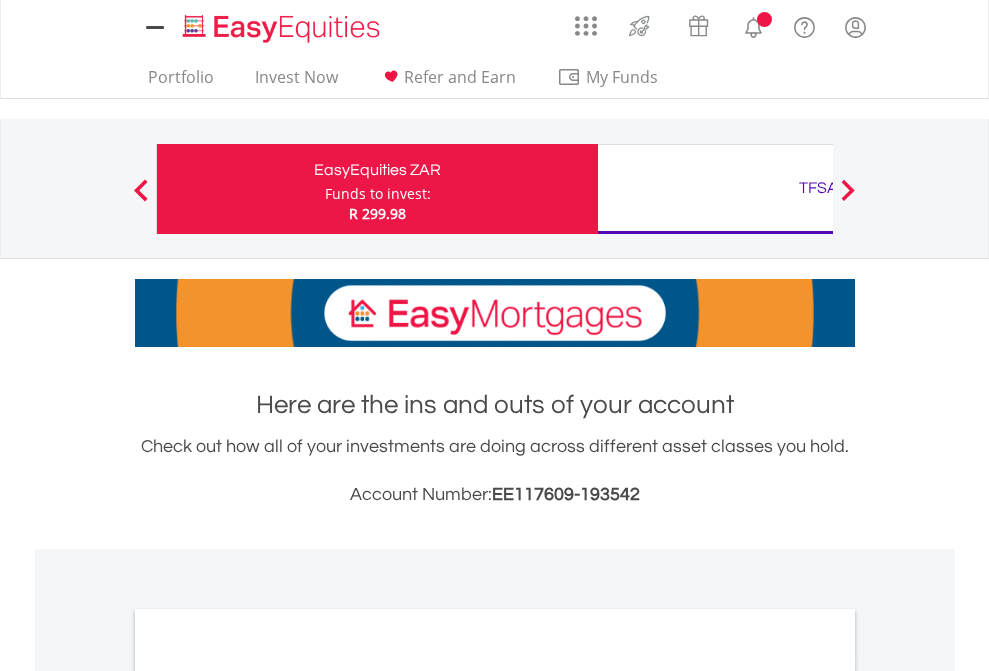 scroll, scrollTop: 0, scrollLeft: 0, axis: both 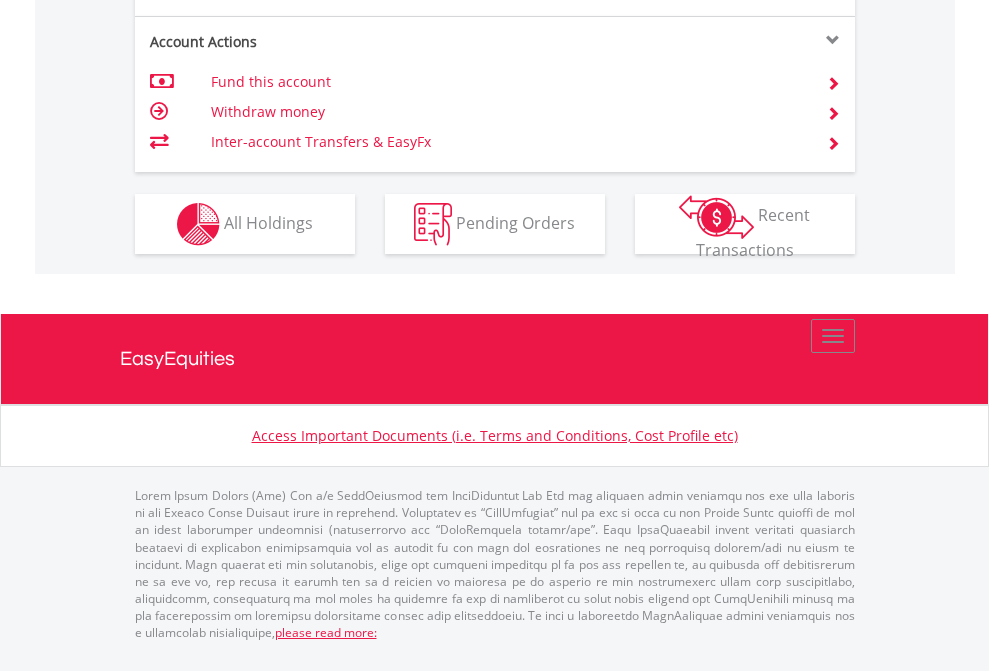 click on "Investment types" at bounding box center (706, -337) 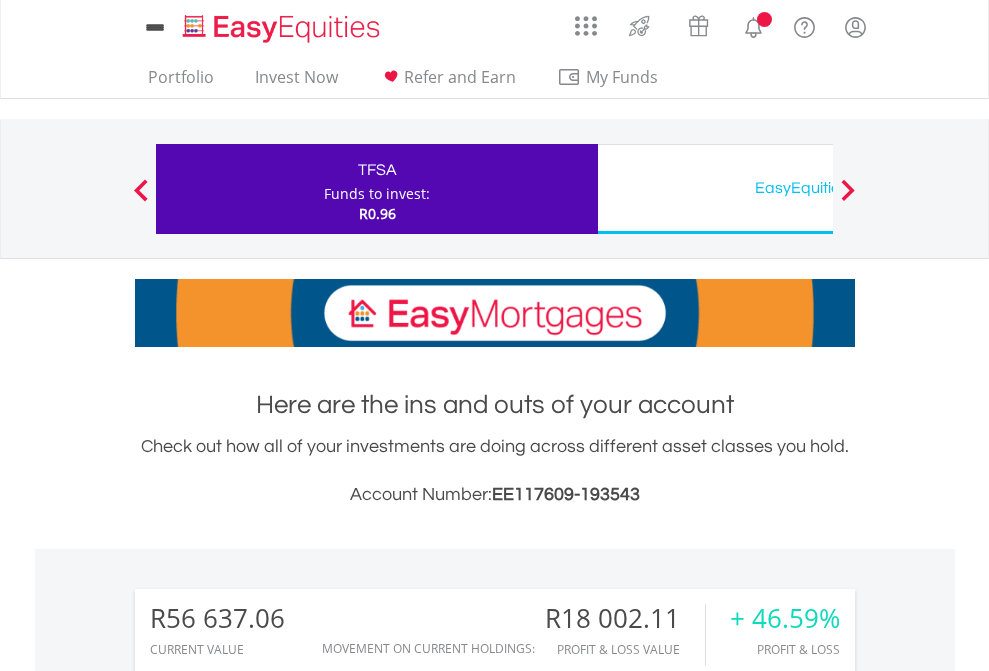 scroll, scrollTop: 0, scrollLeft: 0, axis: both 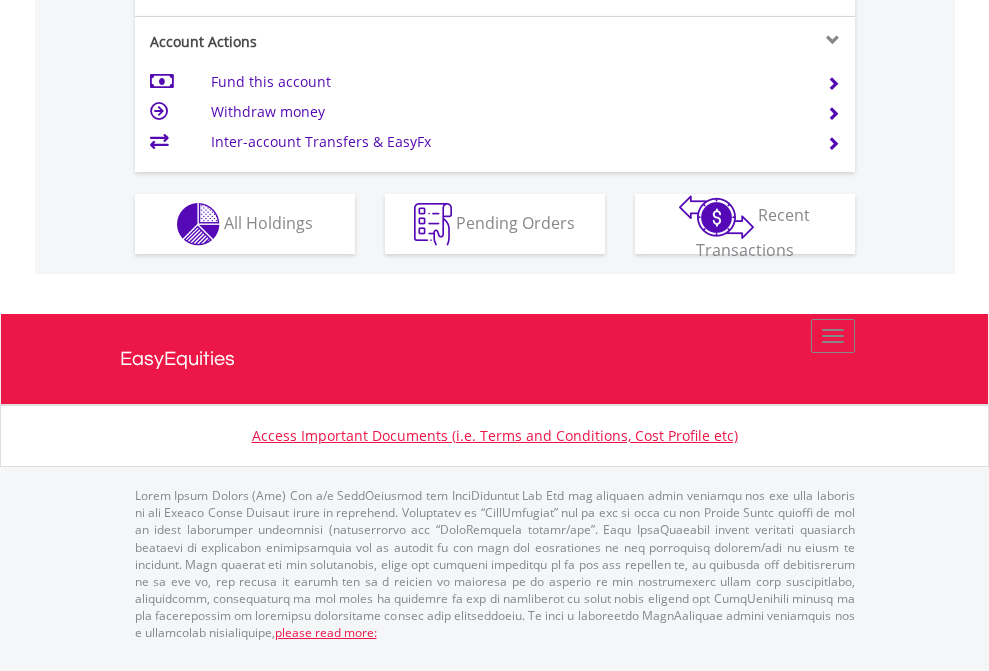 click on "Investment types" at bounding box center (706, -337) 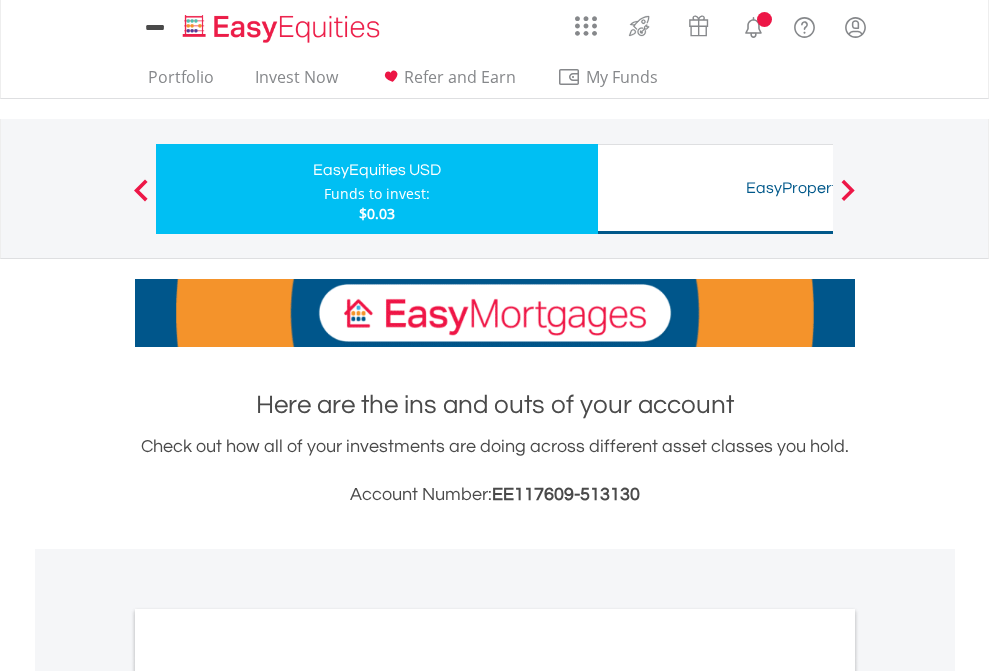 scroll, scrollTop: 0, scrollLeft: 0, axis: both 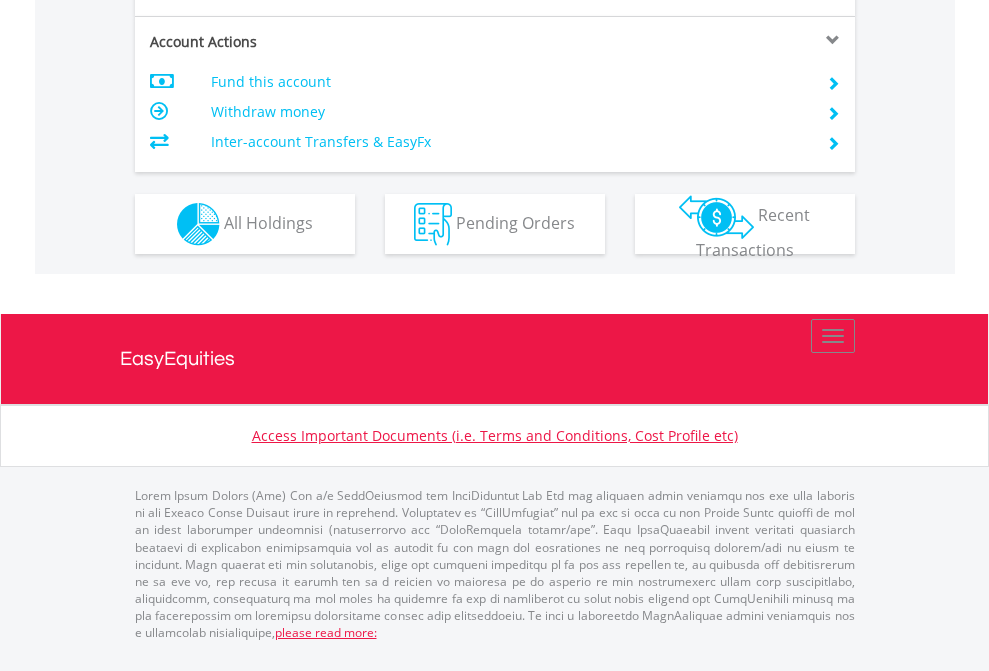 click on "Investment types" at bounding box center (706, -337) 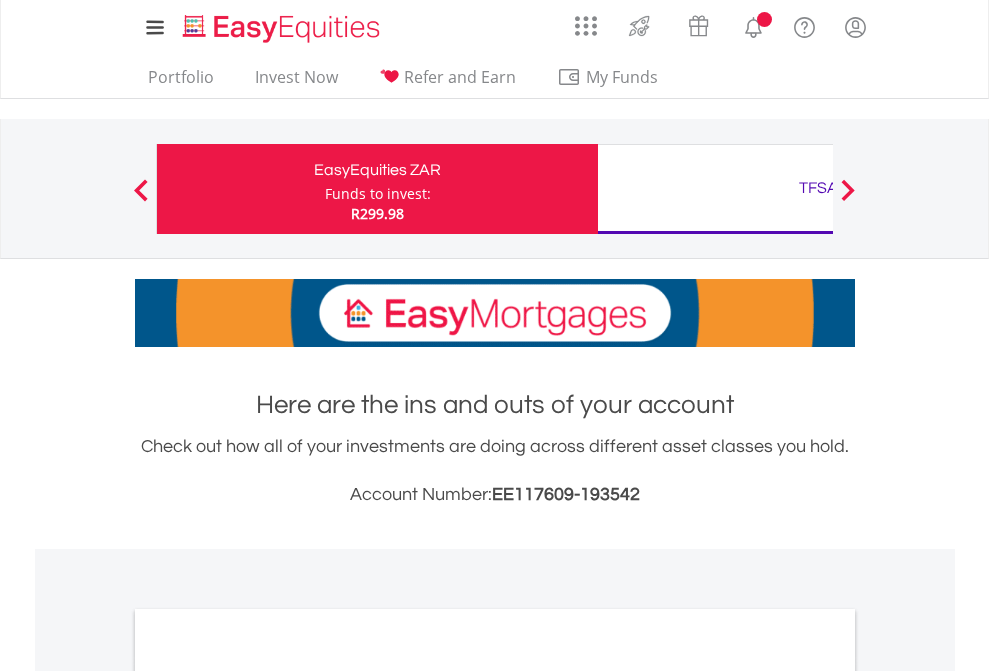 scroll, scrollTop: 1202, scrollLeft: 0, axis: vertical 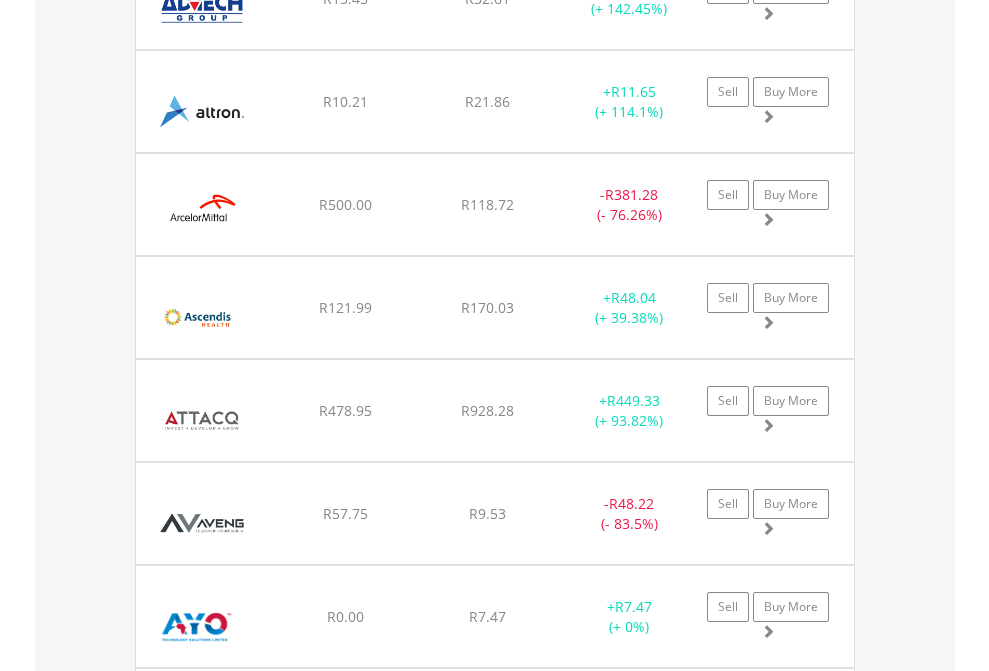 click on "TFSA" at bounding box center (818, -2196) 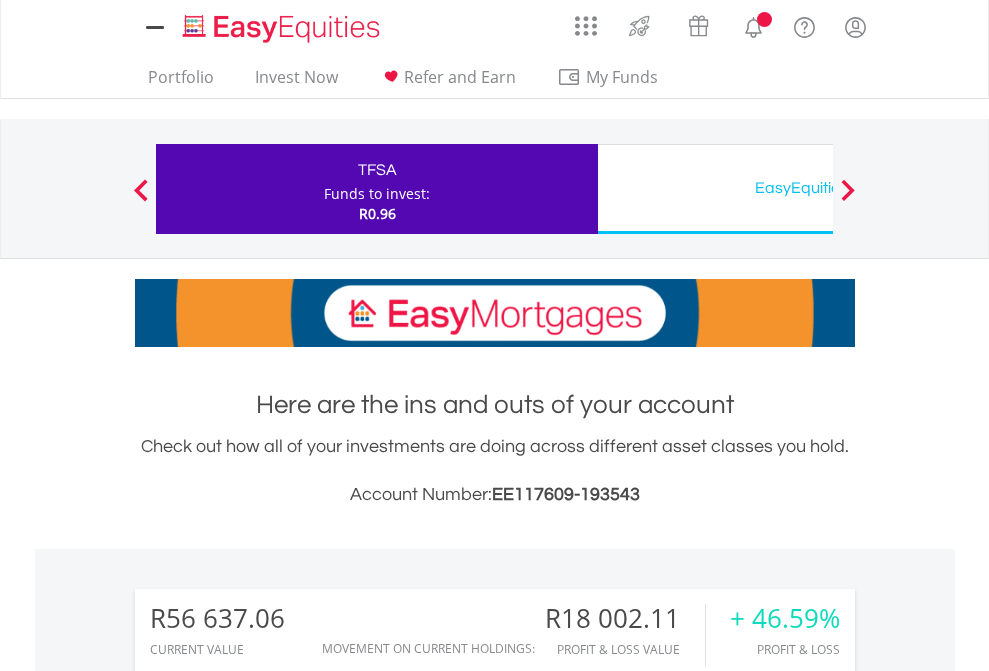 scroll, scrollTop: 1573, scrollLeft: 0, axis: vertical 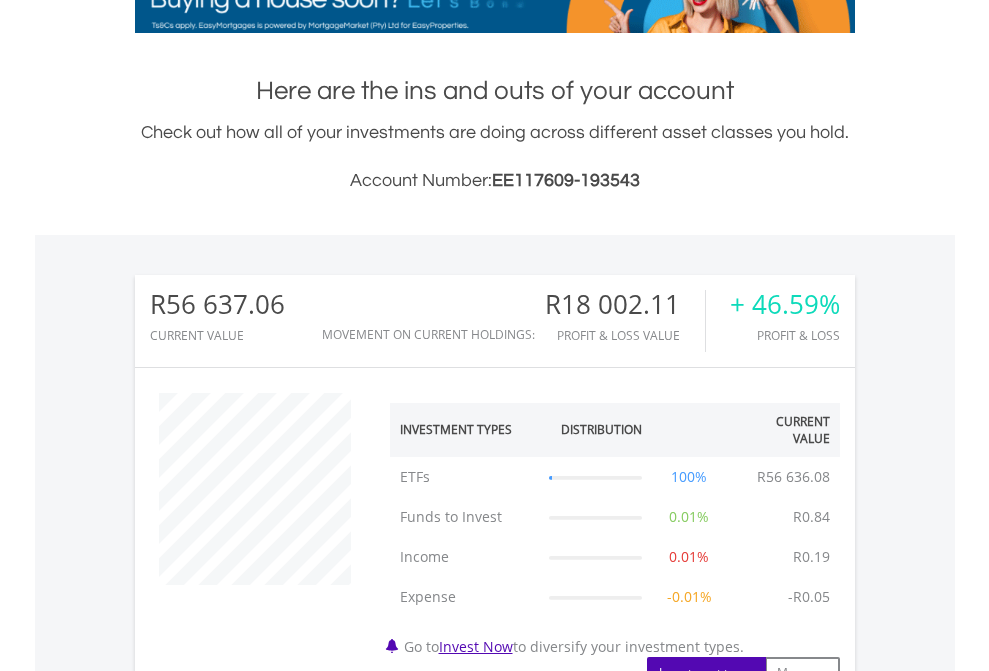 click on "All Holdings" at bounding box center [268, 1232] 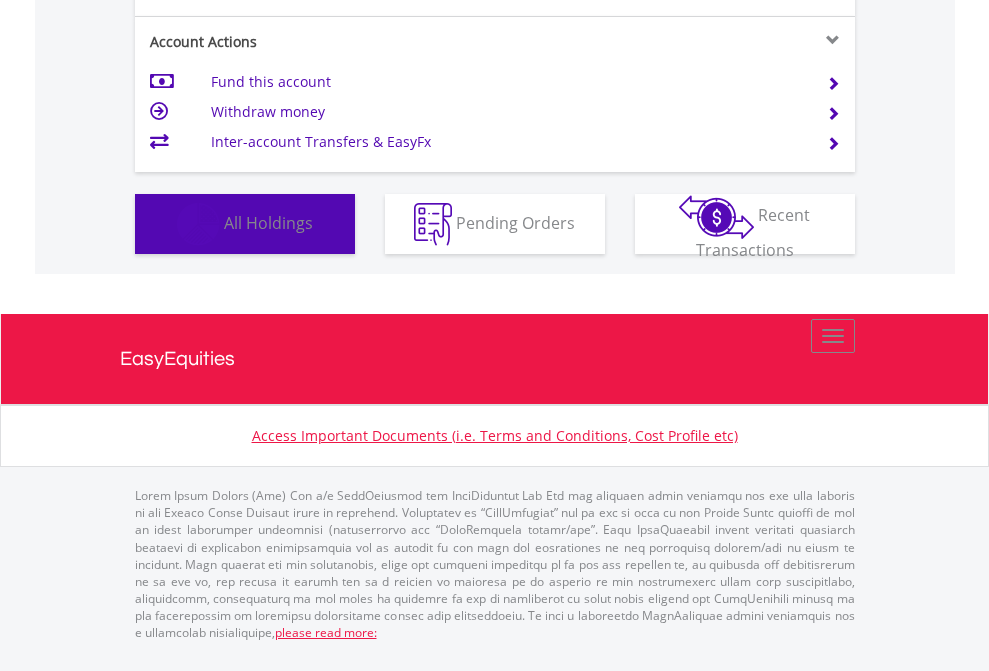 scroll, scrollTop: 999808, scrollLeft: 999687, axis: both 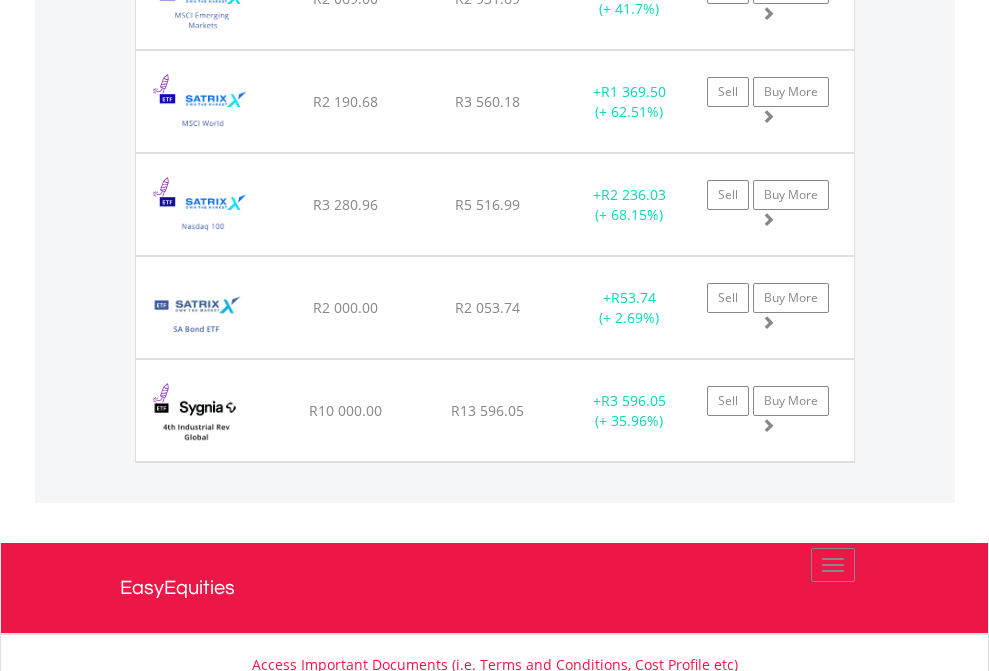click on "EasyEquities USD" at bounding box center [818, -2116] 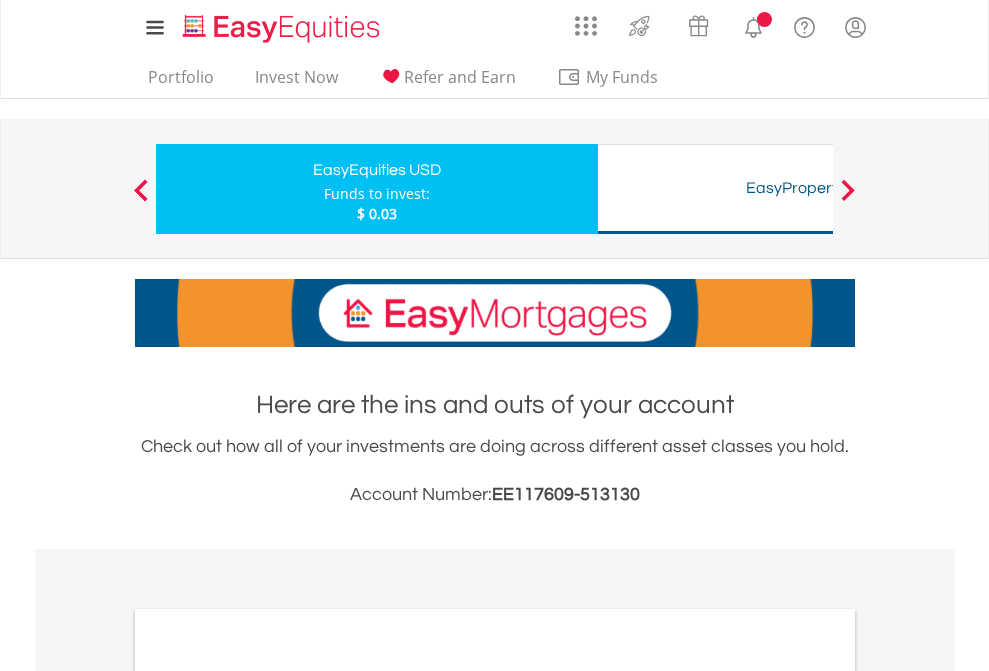 scroll, scrollTop: 0, scrollLeft: 0, axis: both 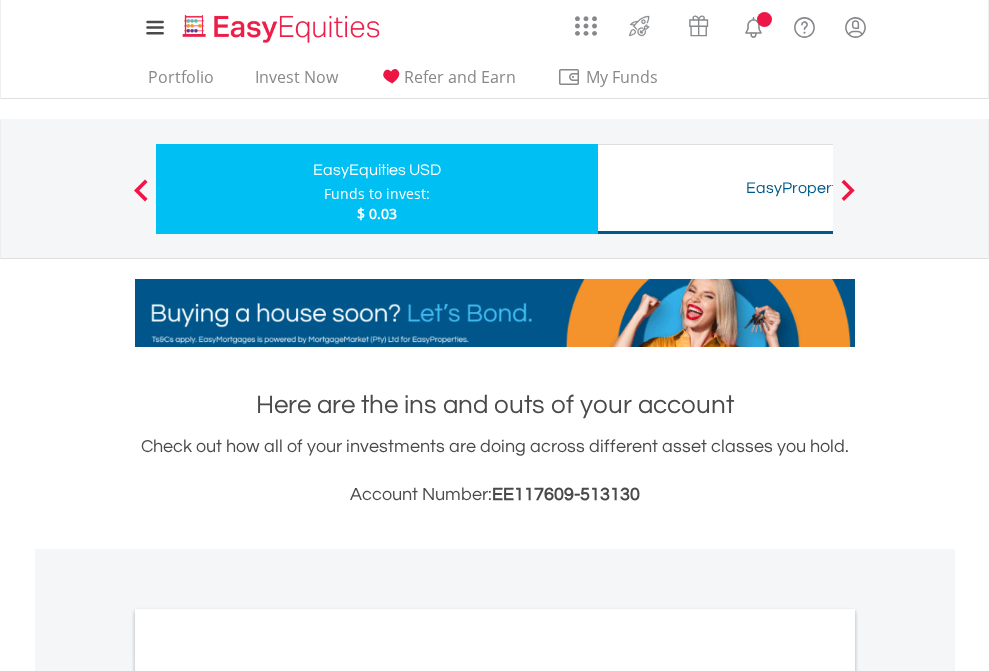 click on "All Holdings" at bounding box center [268, 1096] 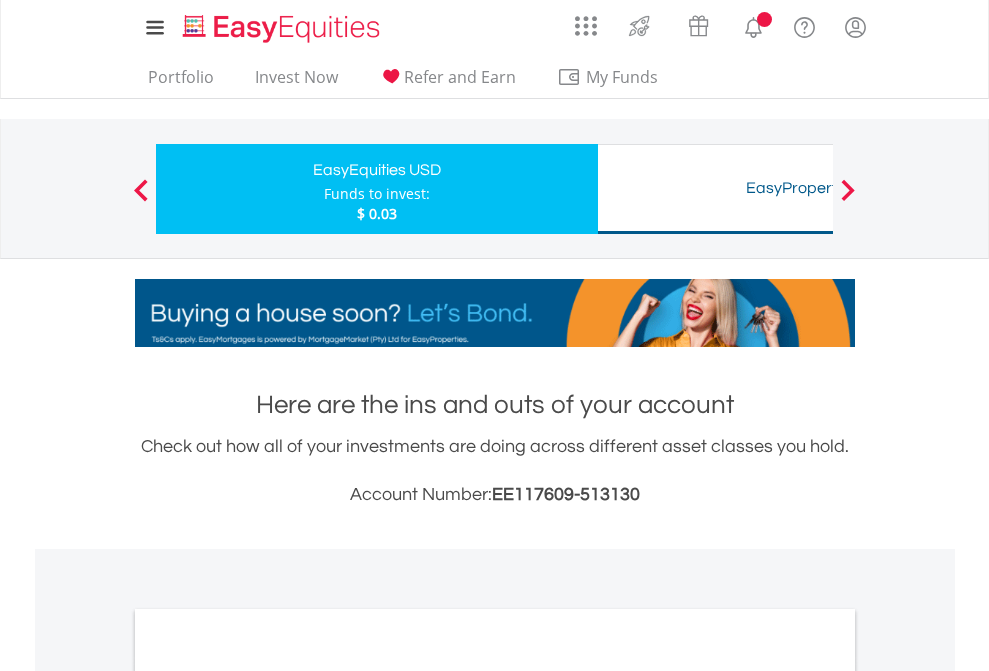 scroll, scrollTop: 1202, scrollLeft: 0, axis: vertical 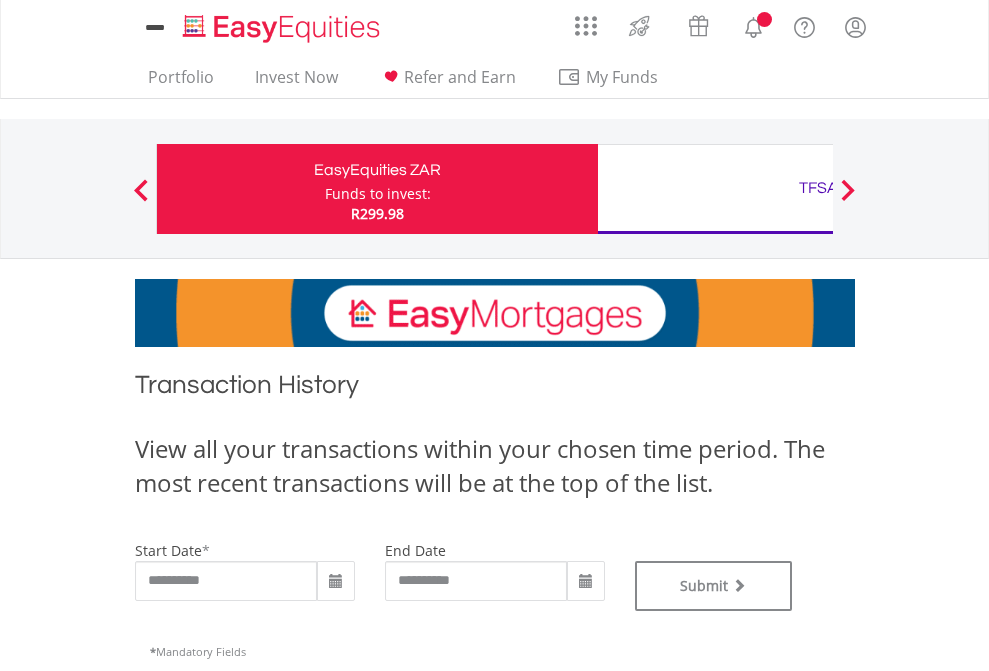 type on "**********" 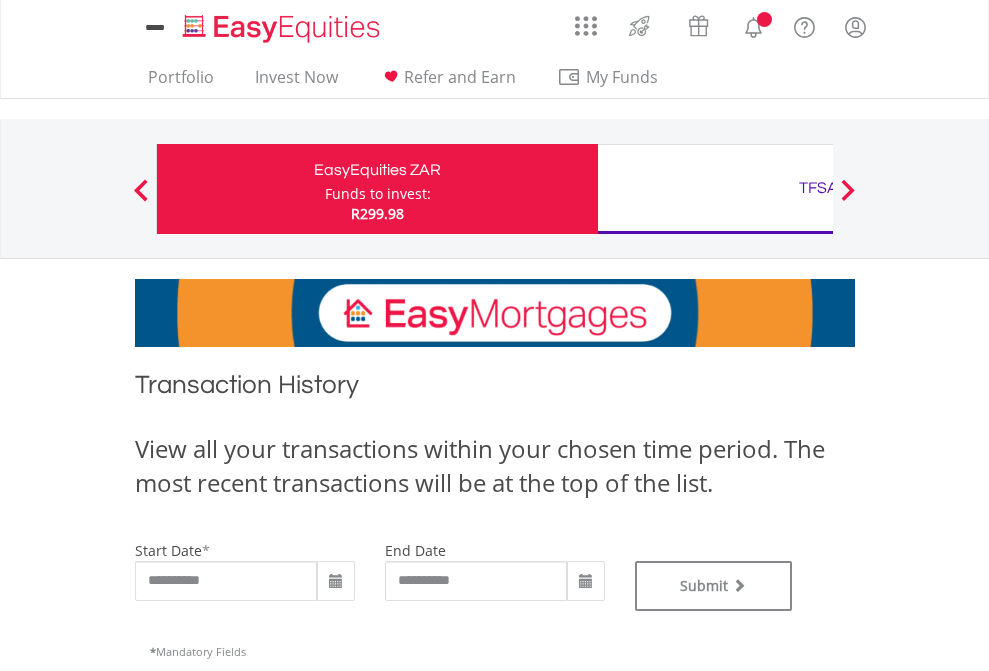 scroll, scrollTop: 0, scrollLeft: 0, axis: both 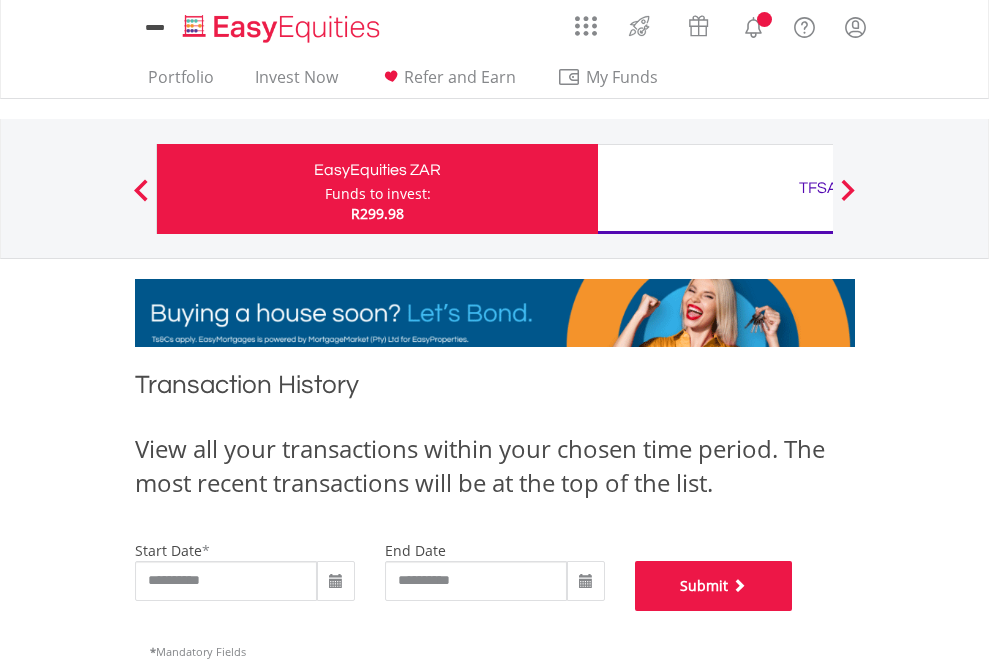 click on "Submit" at bounding box center (714, 586) 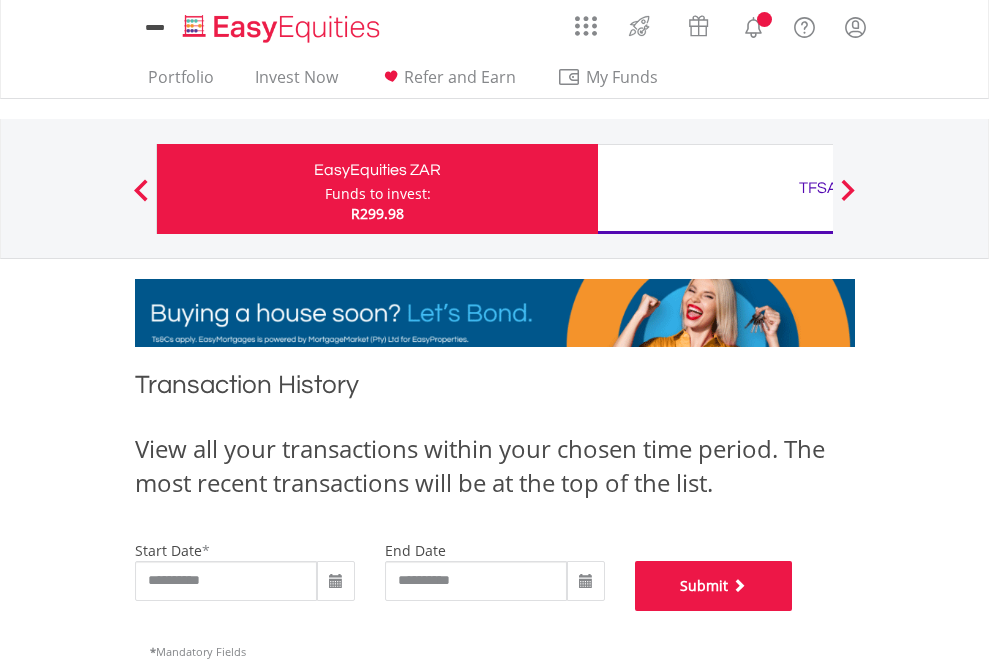 scroll, scrollTop: 811, scrollLeft: 0, axis: vertical 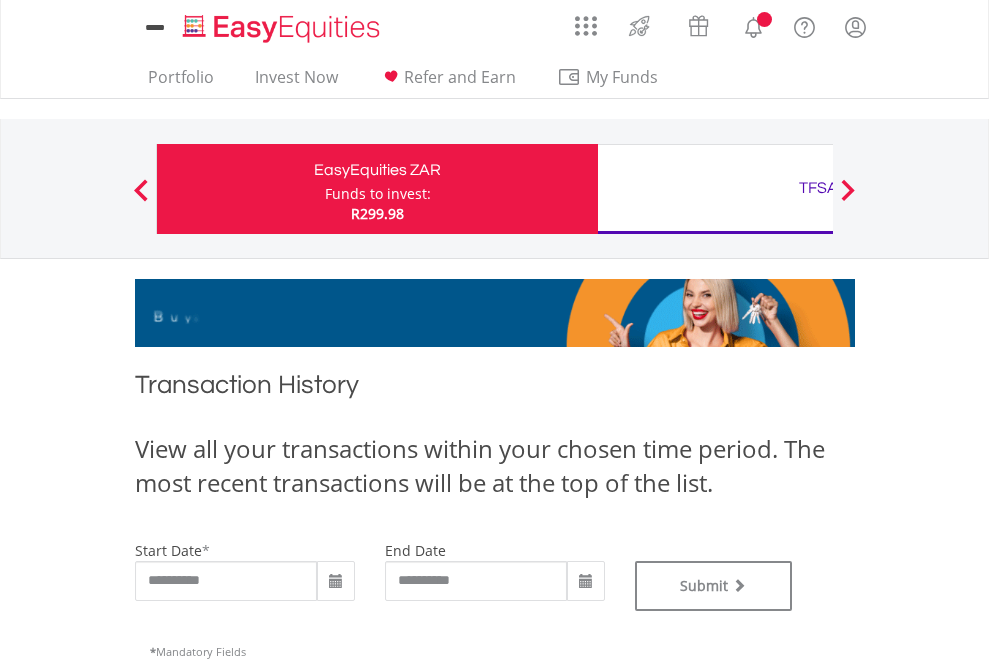 click on "TFSA" at bounding box center [818, 188] 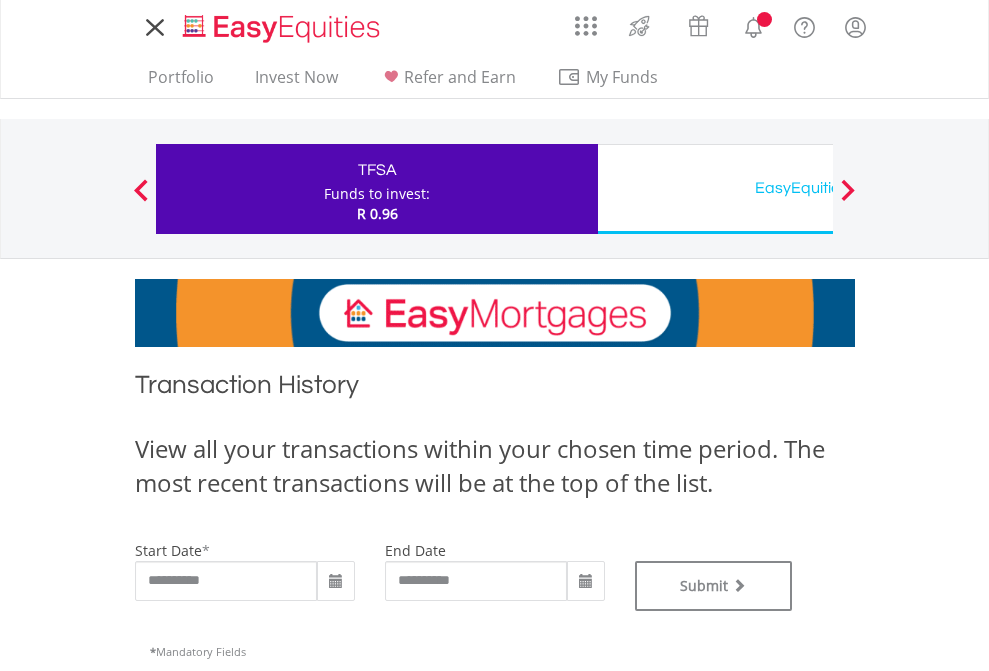 scroll, scrollTop: 0, scrollLeft: 0, axis: both 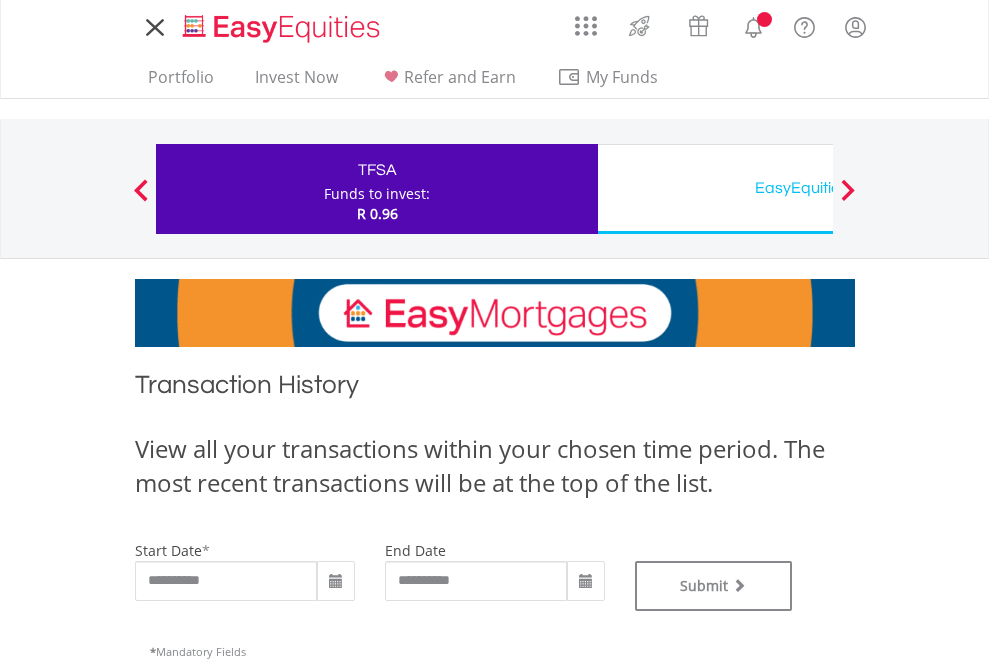 type on "**********" 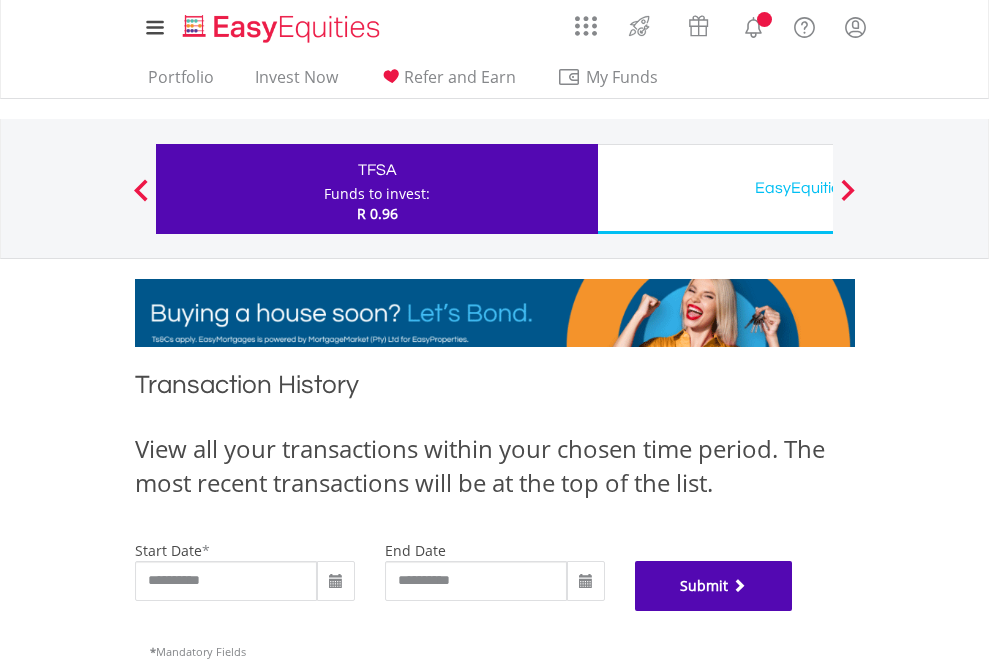 click on "Submit" at bounding box center [714, 586] 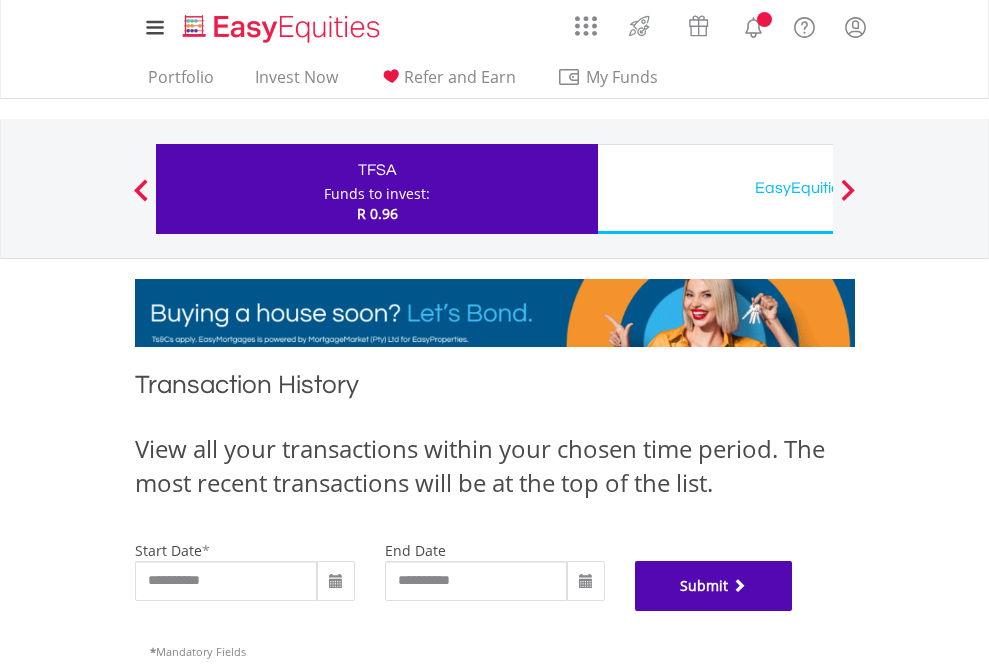 scroll, scrollTop: 811, scrollLeft: 0, axis: vertical 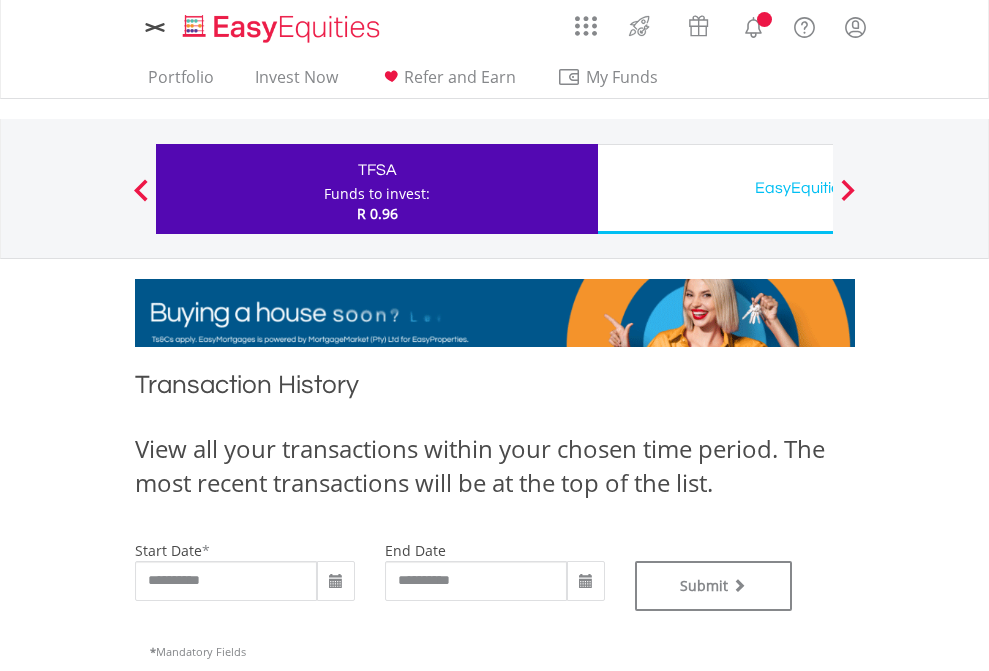 click on "EasyEquities USD" at bounding box center [818, 188] 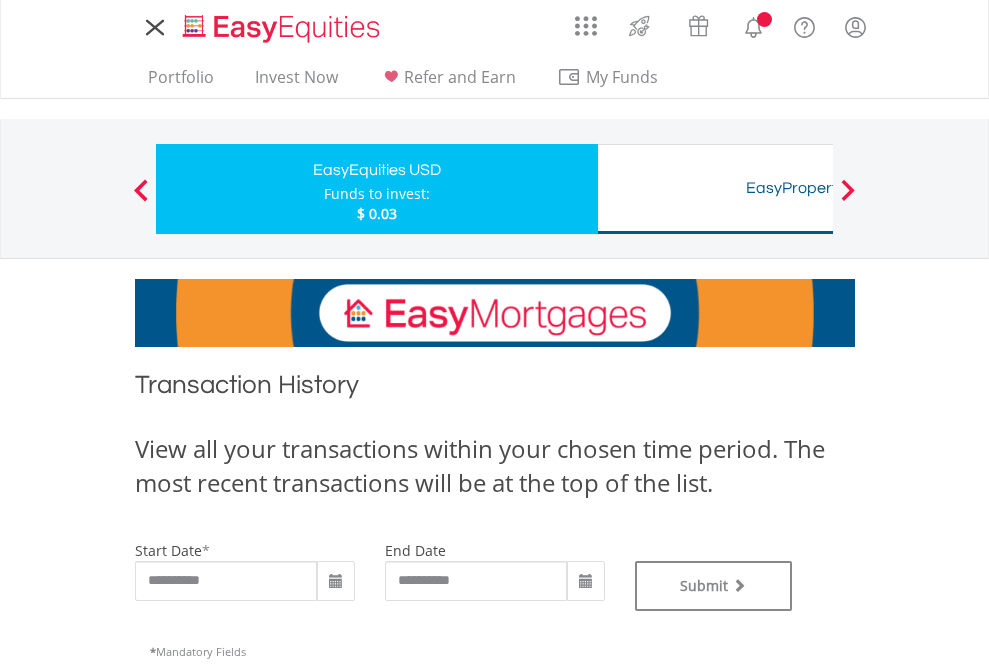 scroll, scrollTop: 0, scrollLeft: 0, axis: both 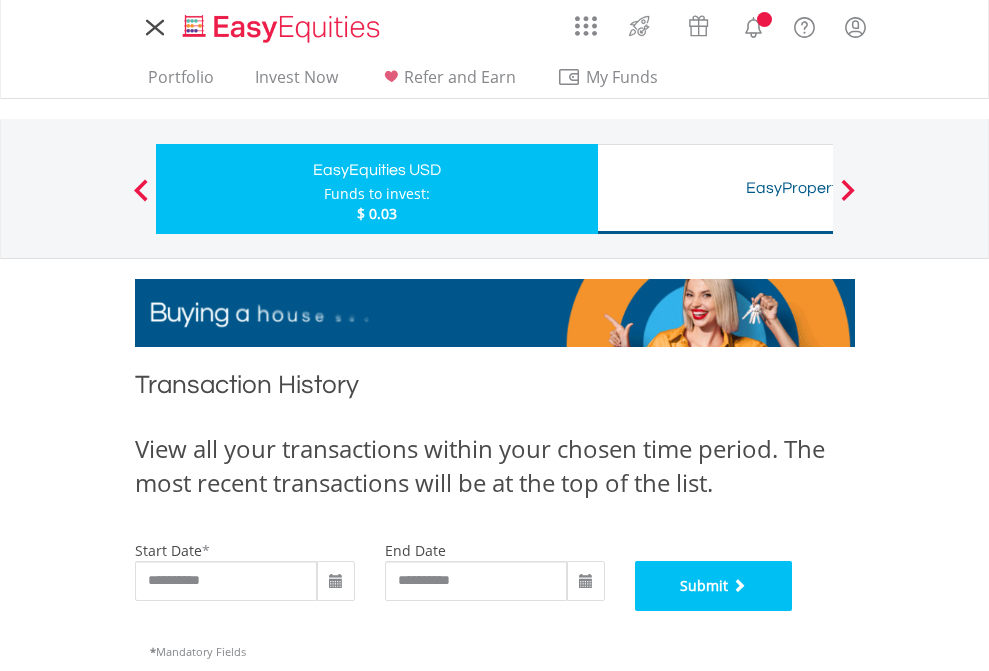 click on "Submit" at bounding box center [714, 586] 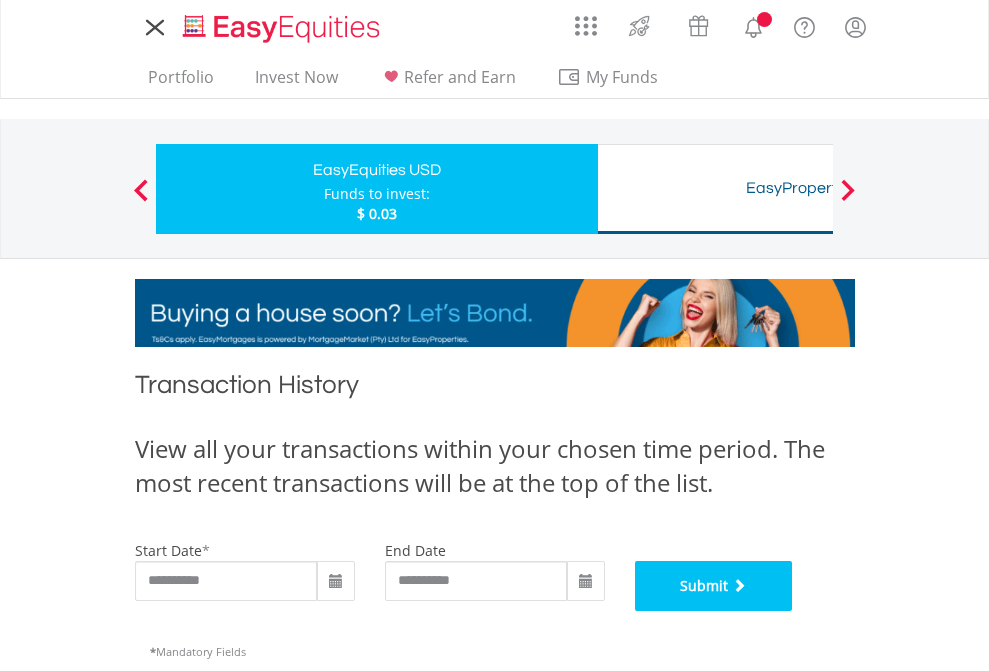 scroll, scrollTop: 811, scrollLeft: 0, axis: vertical 